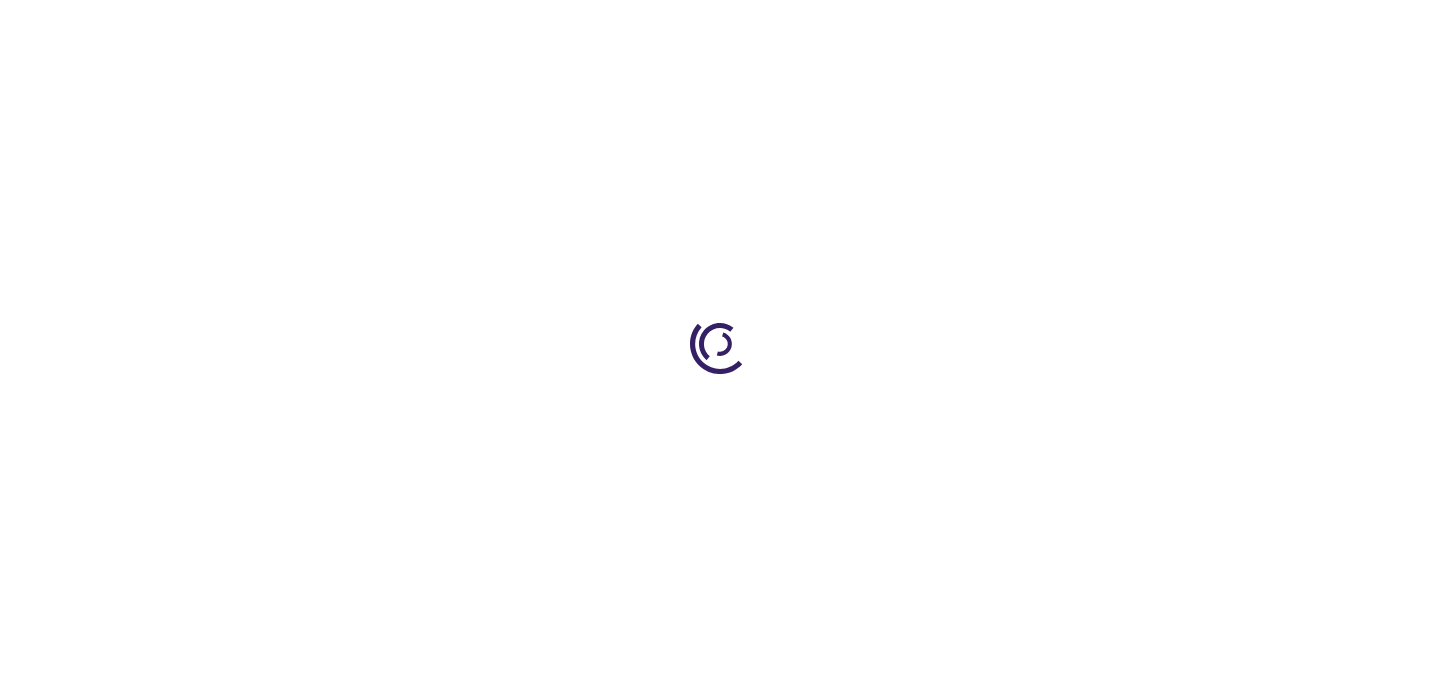 scroll, scrollTop: 0, scrollLeft: 0, axis: both 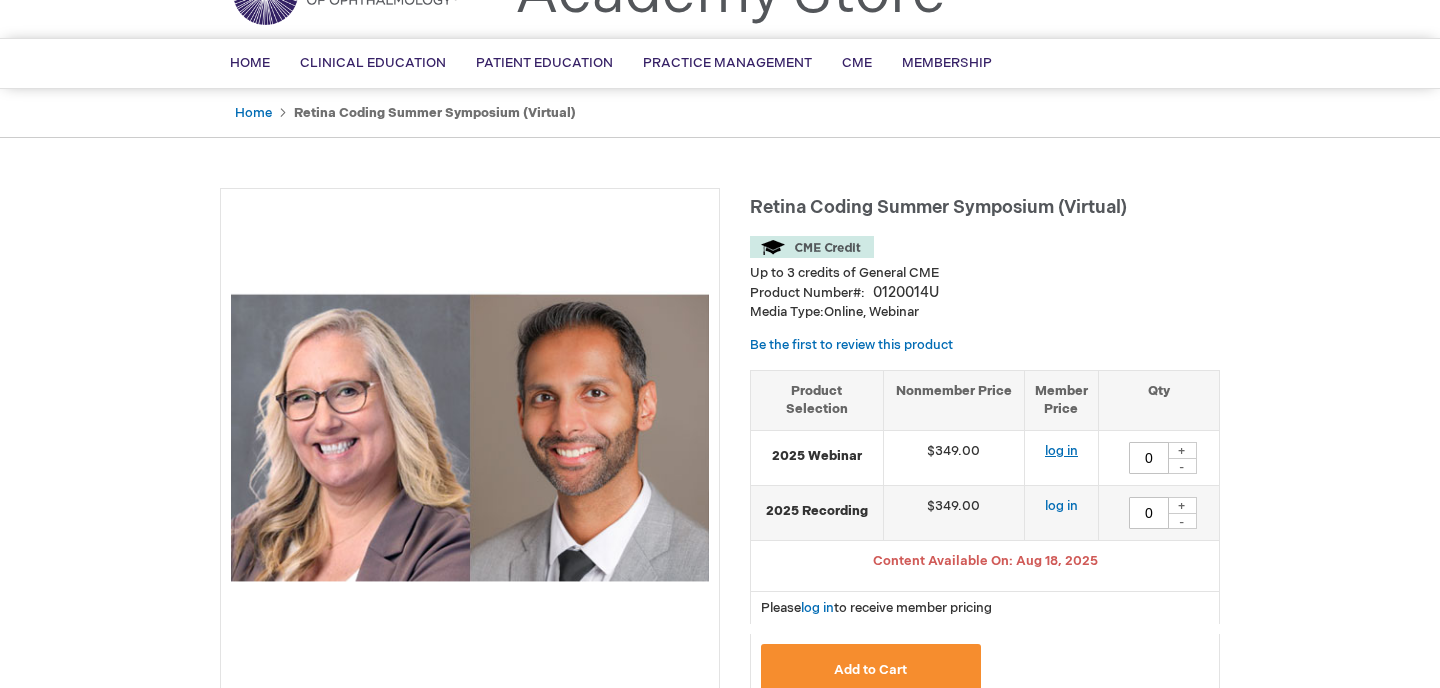 click on "log in" at bounding box center (1061, 451) 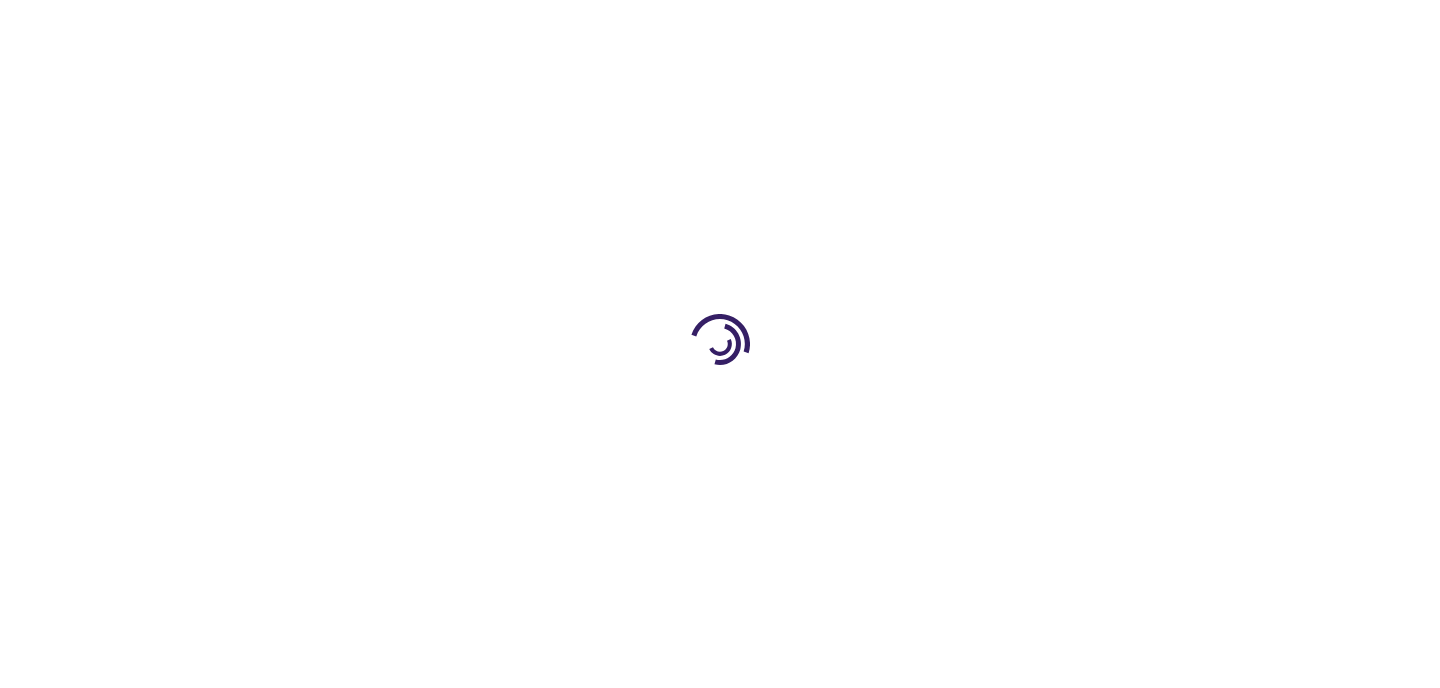 scroll, scrollTop: 0, scrollLeft: 0, axis: both 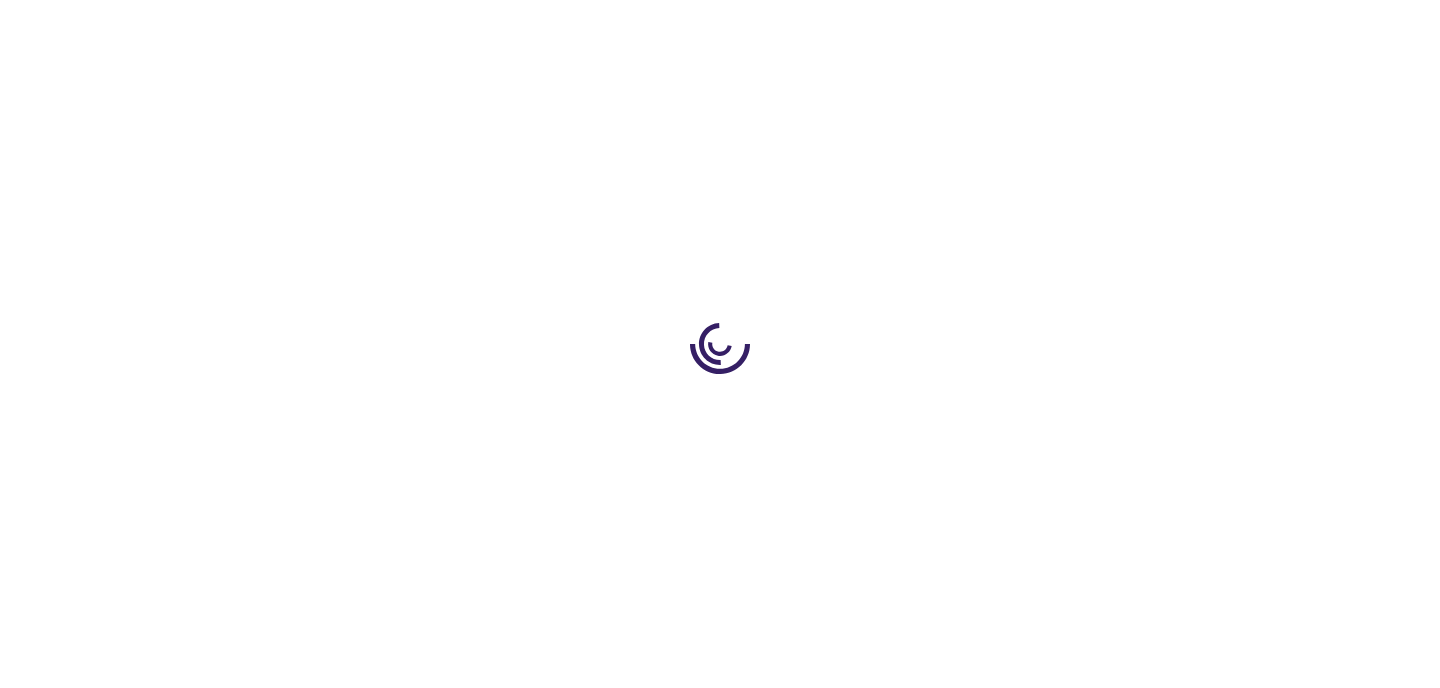 type on "0" 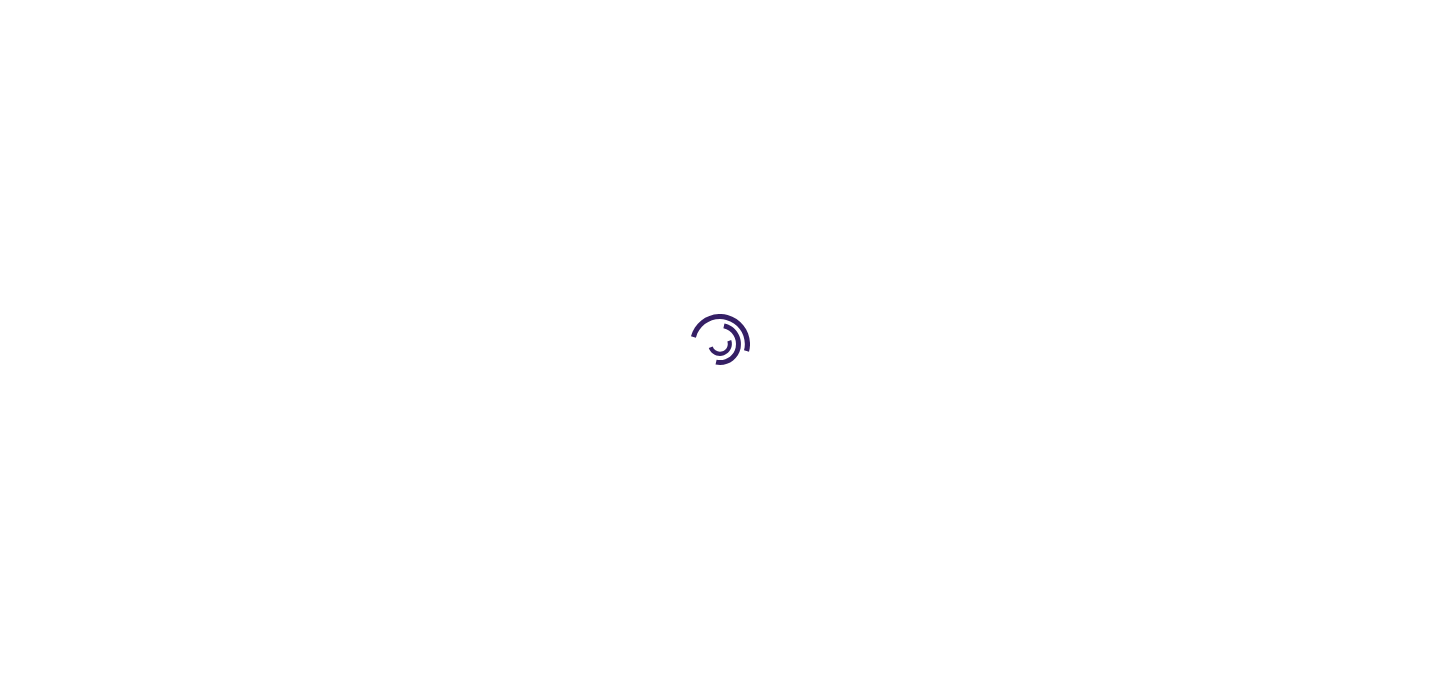 type on "0" 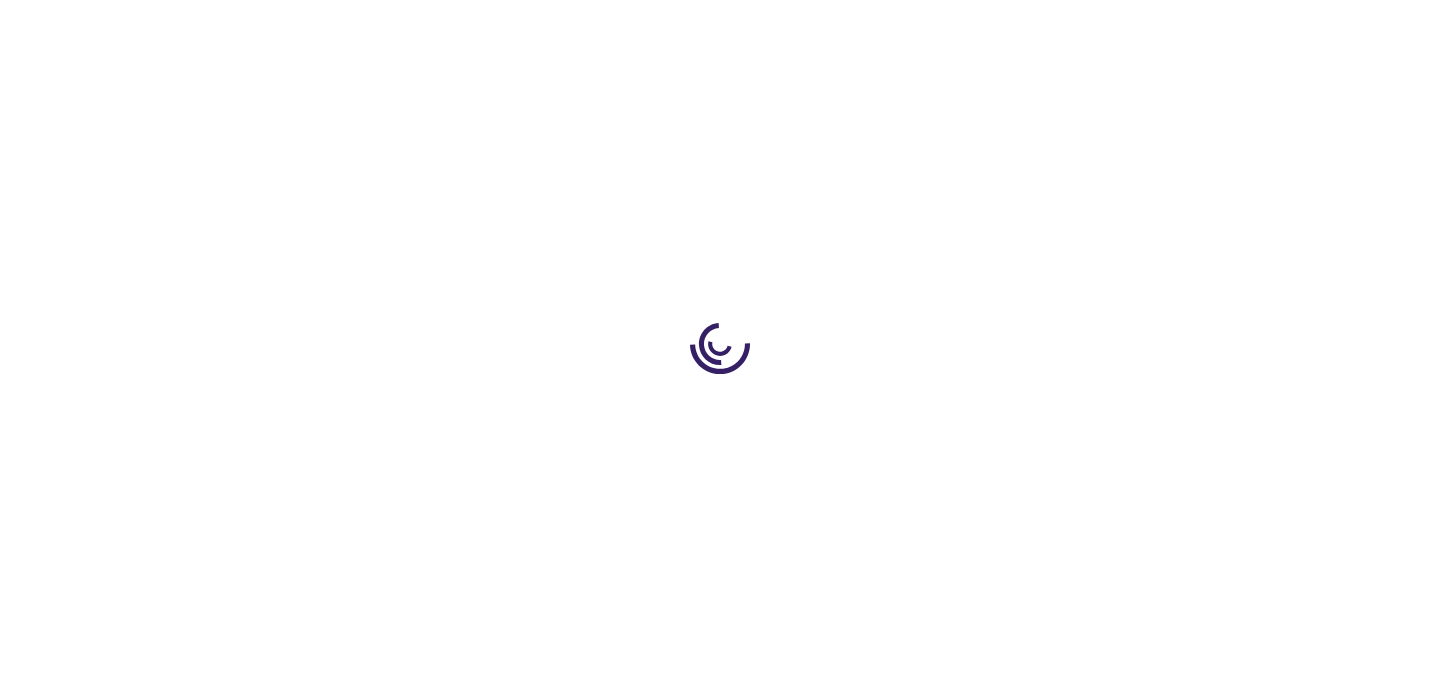 scroll, scrollTop: 0, scrollLeft: 0, axis: both 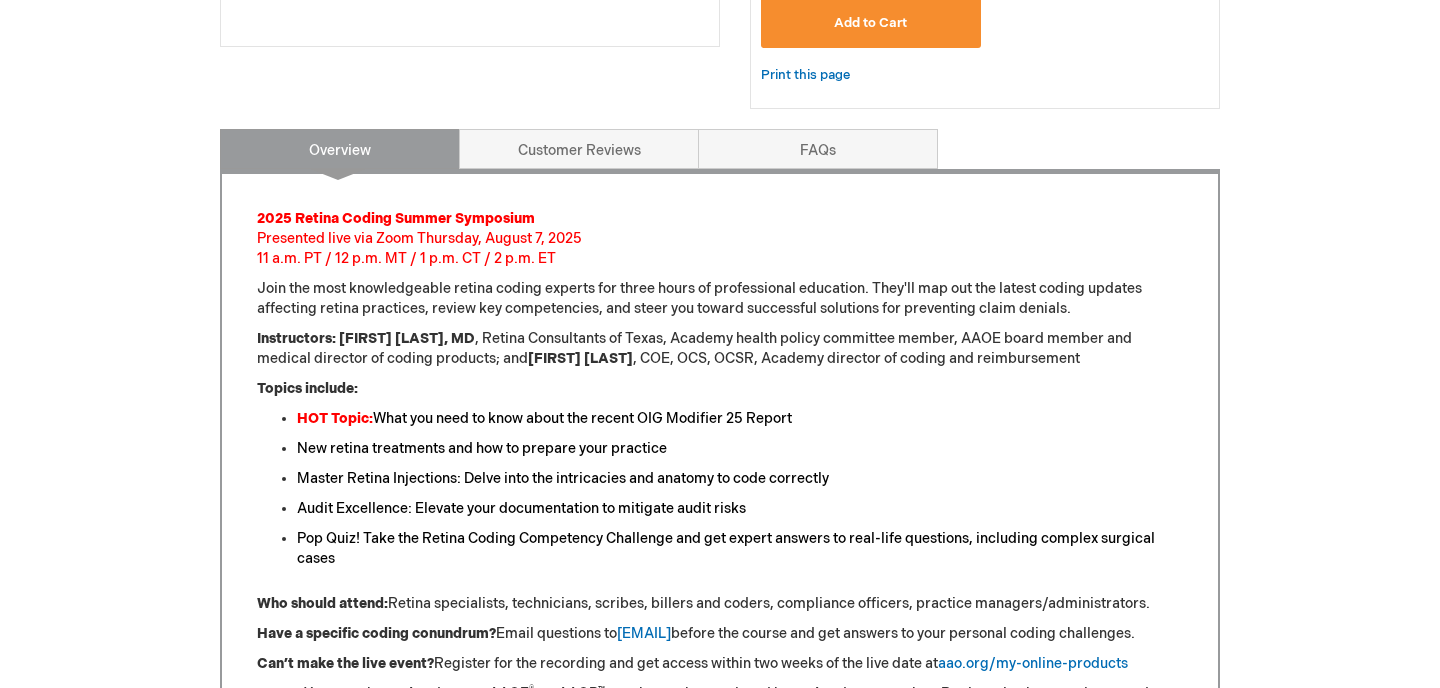 click on "Join the most knowledgeable retina coding experts for three hours of professional education. They'll map out the latest coding updates affecting retina practices, review key competencies, and steer you toward successful solutions for preventing claim denials." at bounding box center [720, 299] 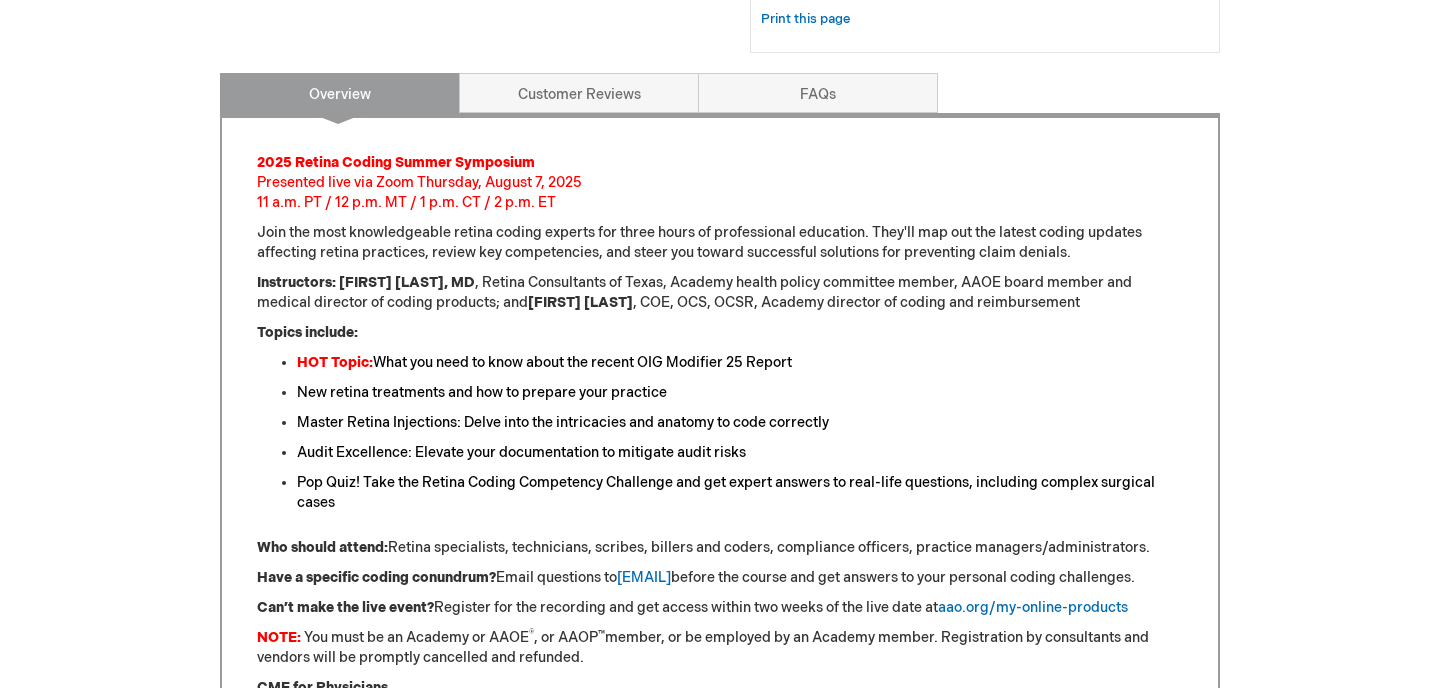 scroll, scrollTop: 815, scrollLeft: 0, axis: vertical 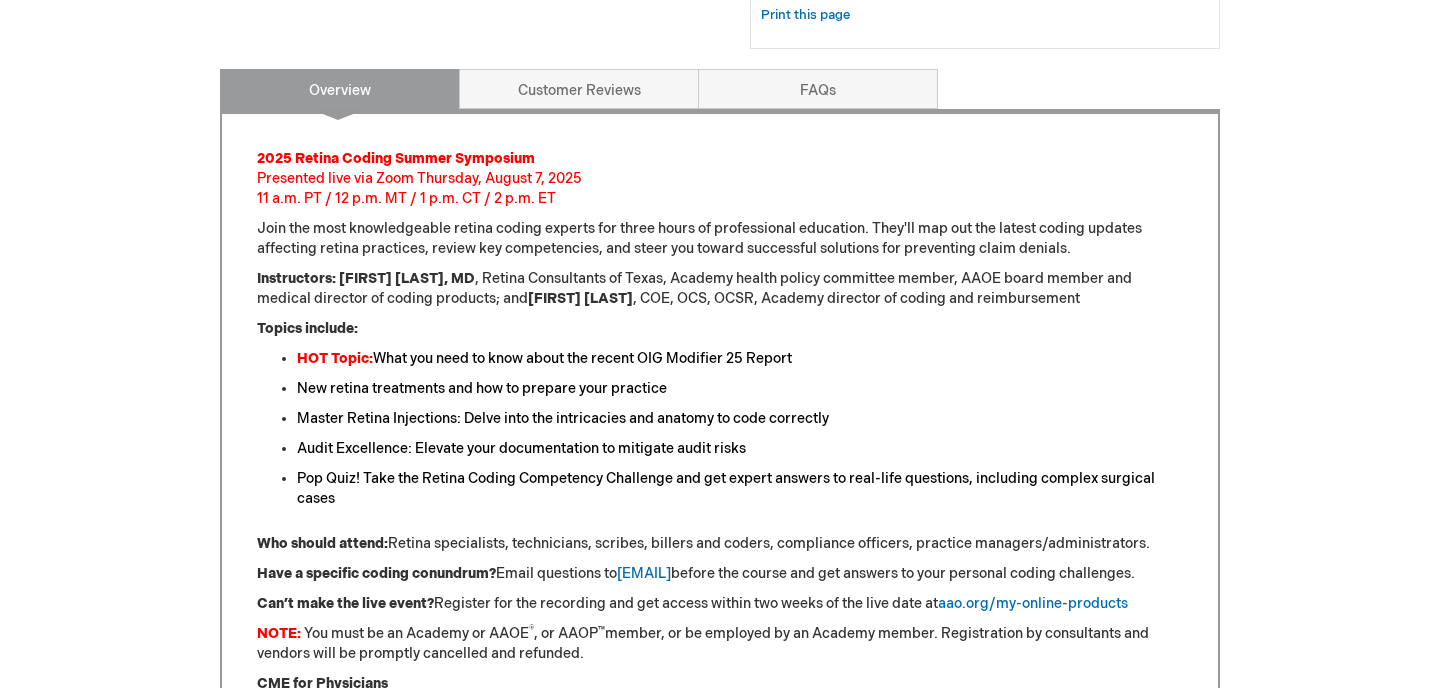 click on "Who should attend:  Retina specialists, technicians, scribes, billers and coders, compliance officers, practice managers/administrators." at bounding box center [720, 544] 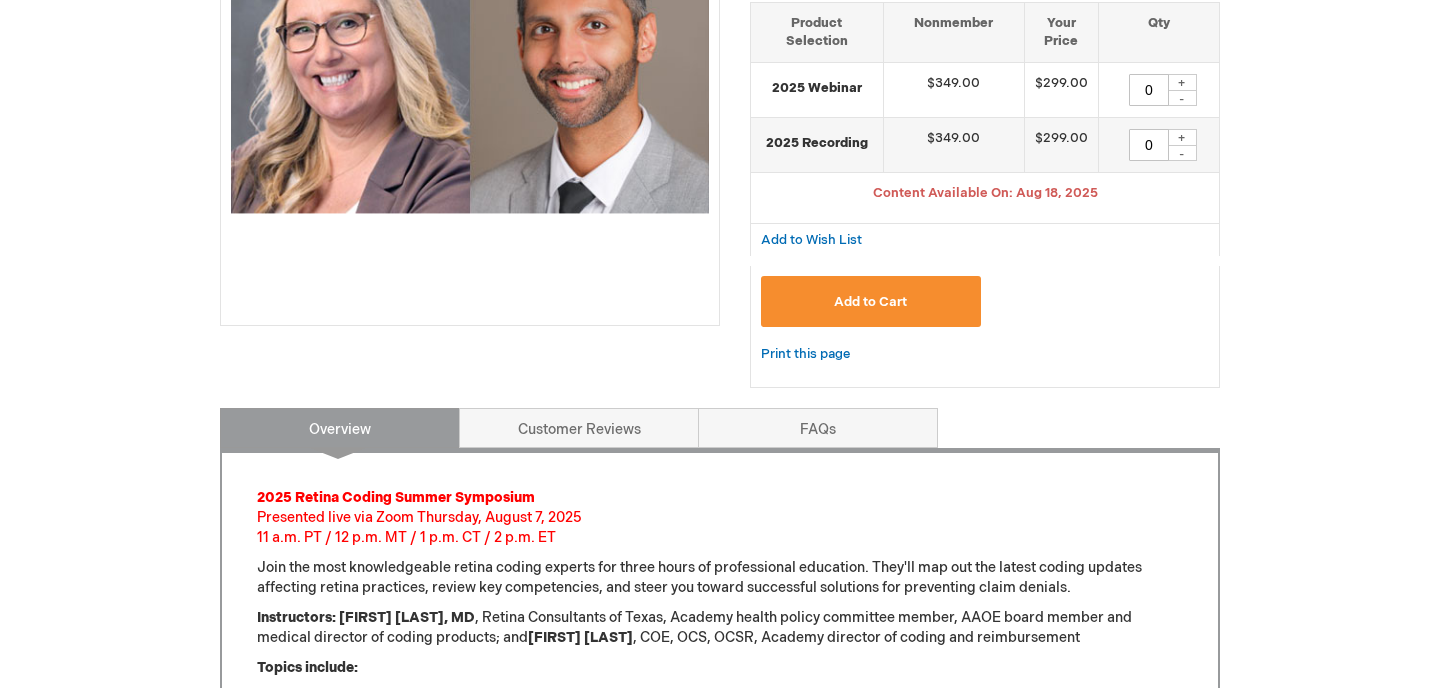 scroll, scrollTop: 500, scrollLeft: 0, axis: vertical 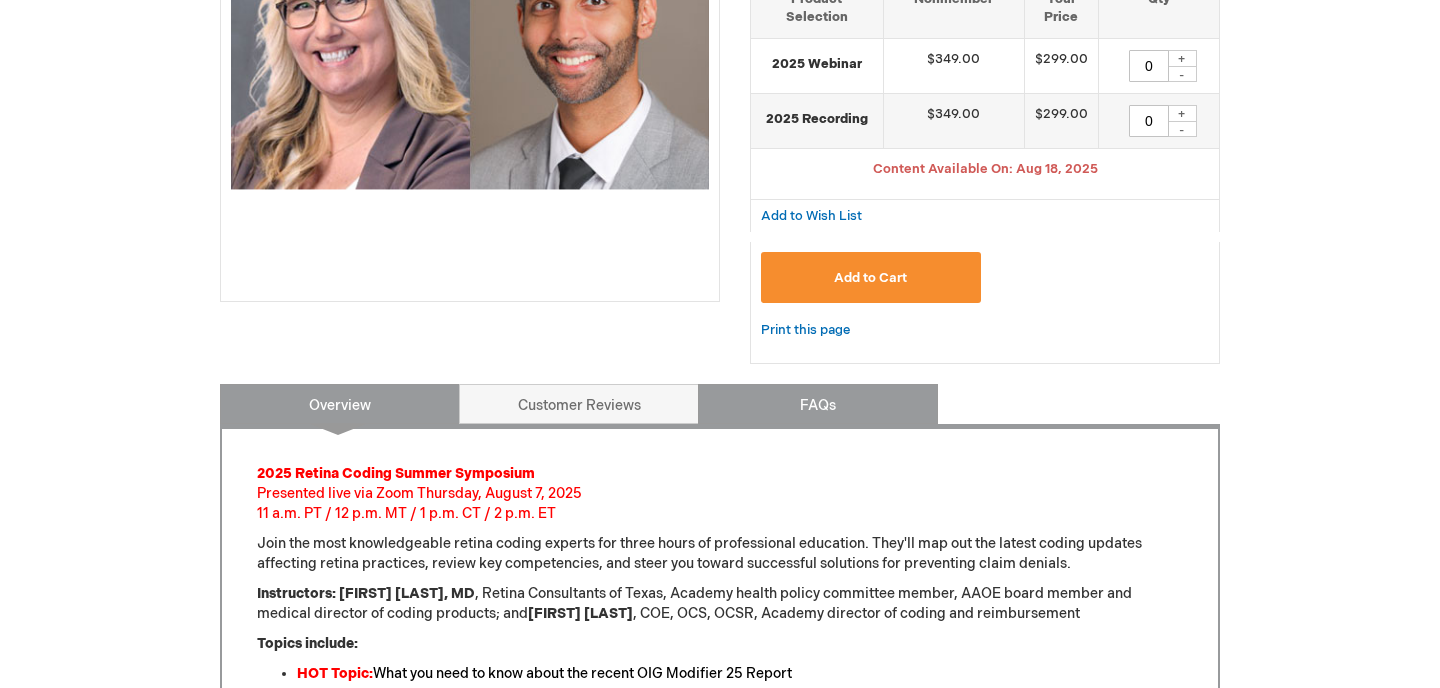 click on "FAQs" at bounding box center [818, 404] 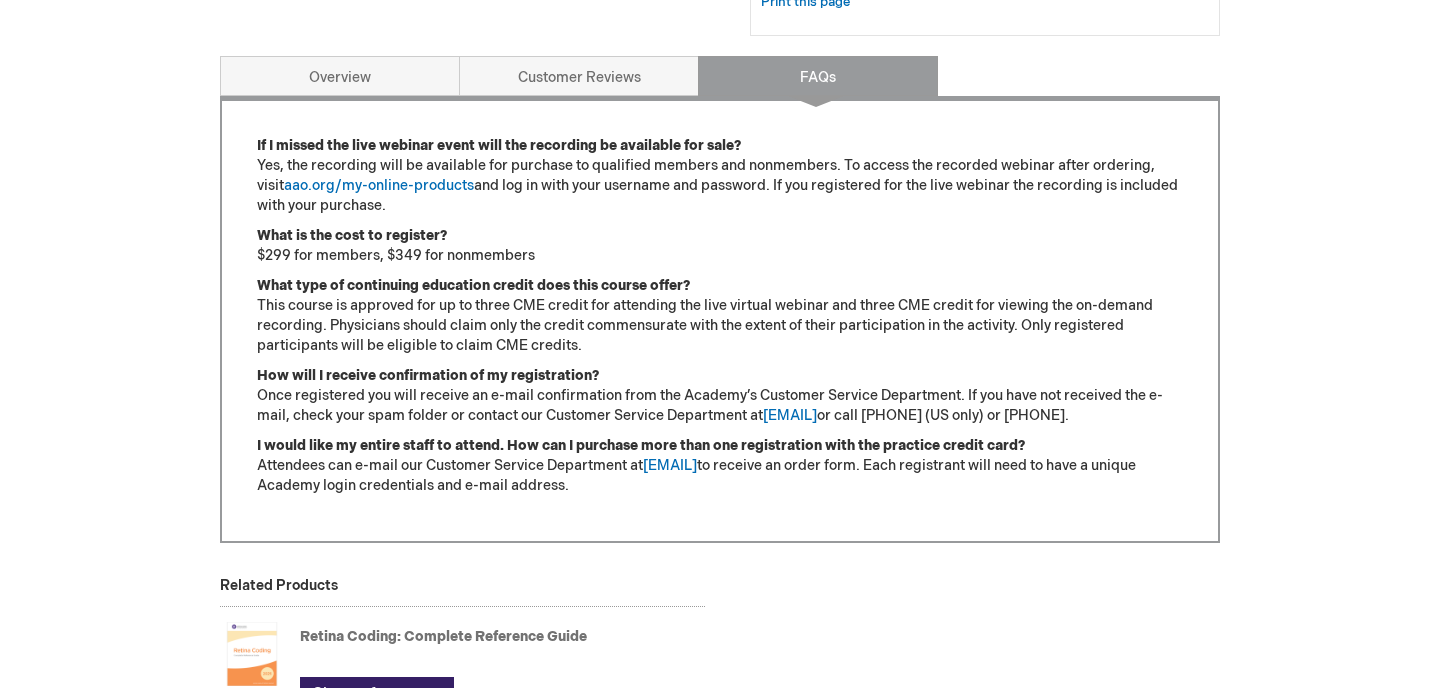 scroll, scrollTop: 824, scrollLeft: 0, axis: vertical 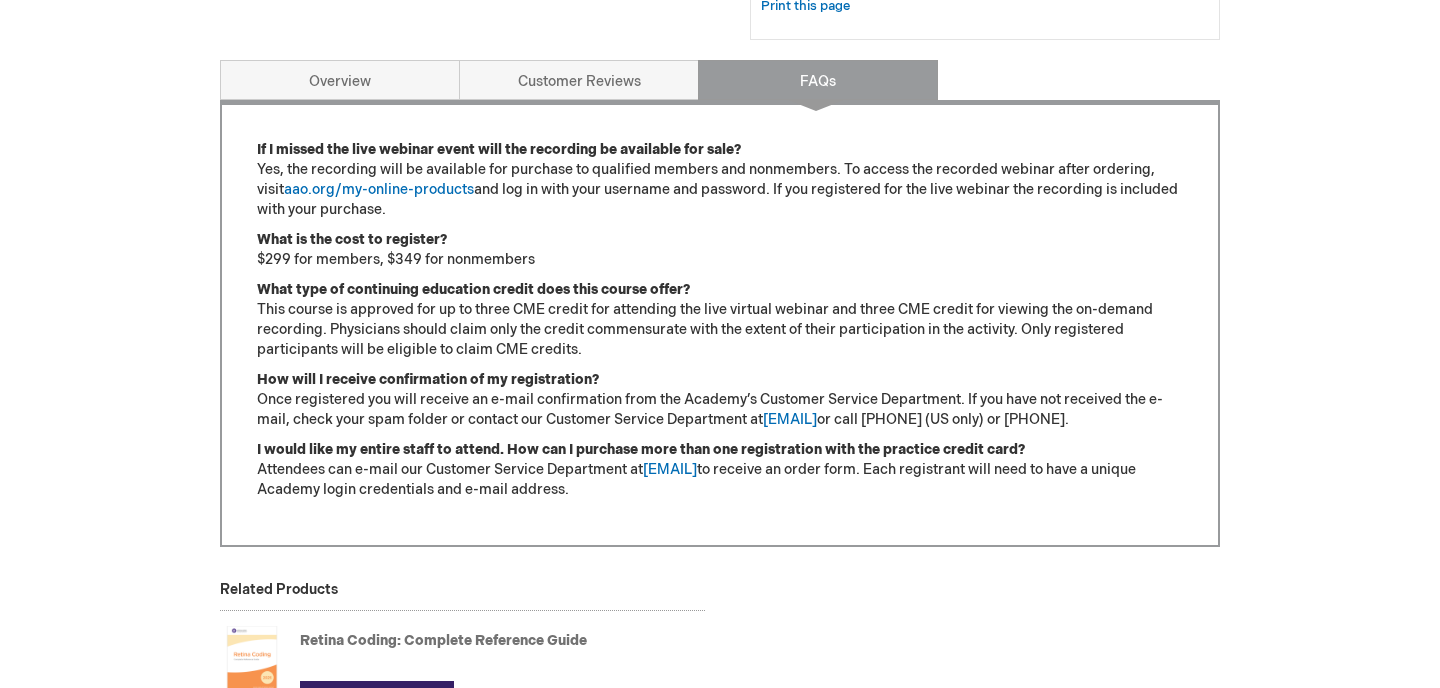 drag, startPoint x: 718, startPoint y: 521, endPoint x: 544, endPoint y: 513, distance: 174.1838 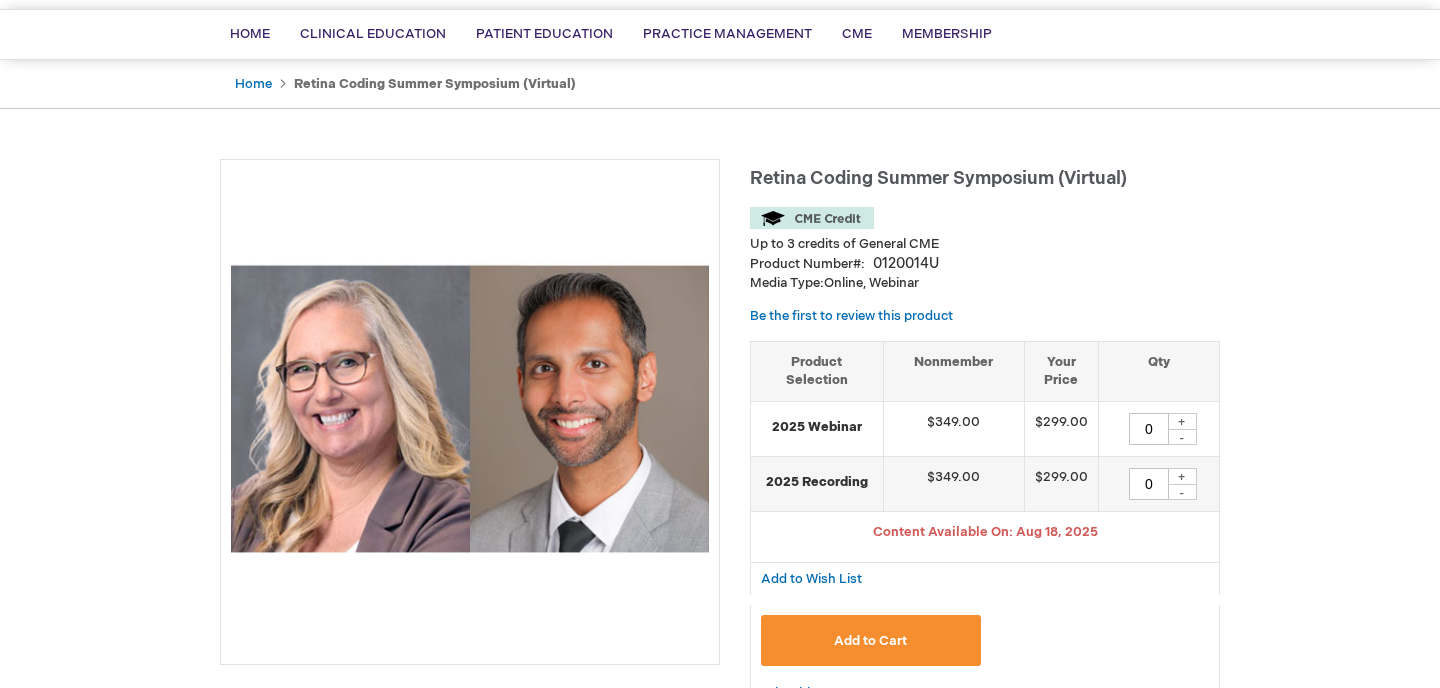 scroll, scrollTop: 0, scrollLeft: 0, axis: both 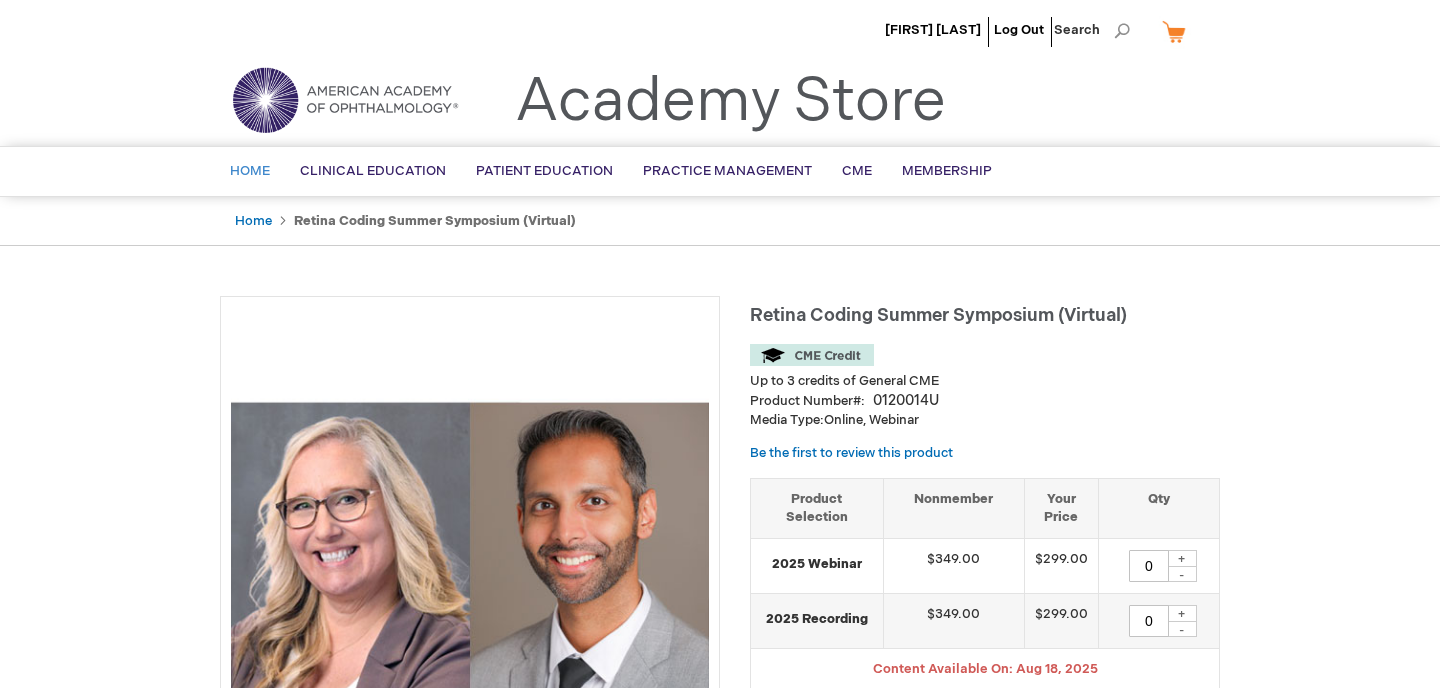 click on "Home" at bounding box center [250, 171] 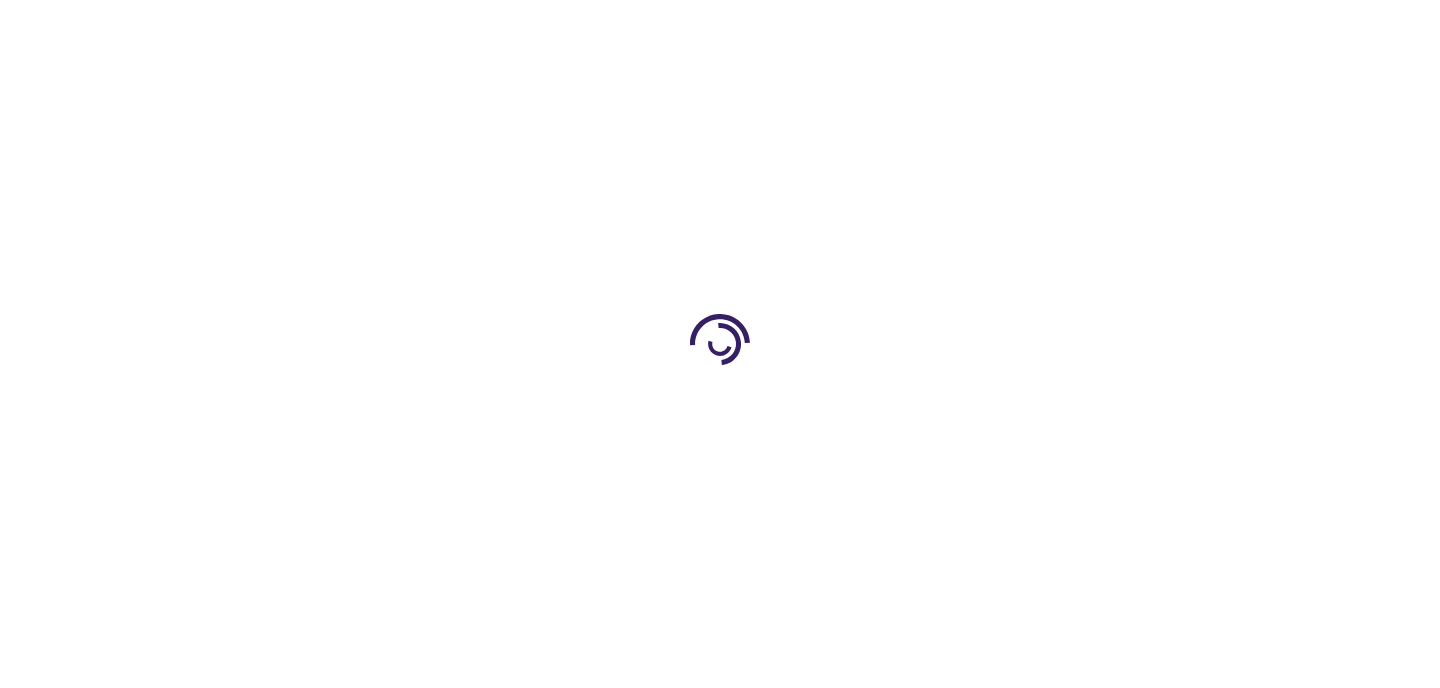 scroll, scrollTop: 0, scrollLeft: 0, axis: both 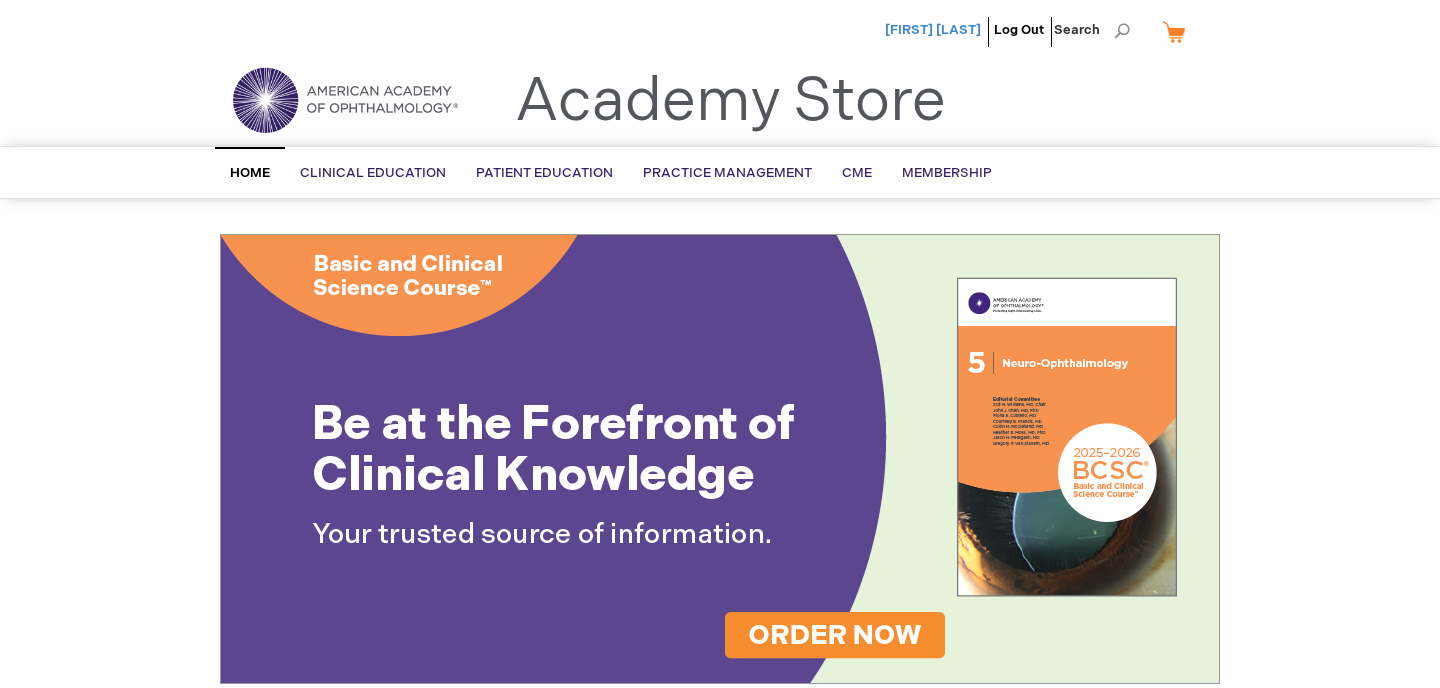 click on "[FIRST] [LAST]" at bounding box center [933, 30] 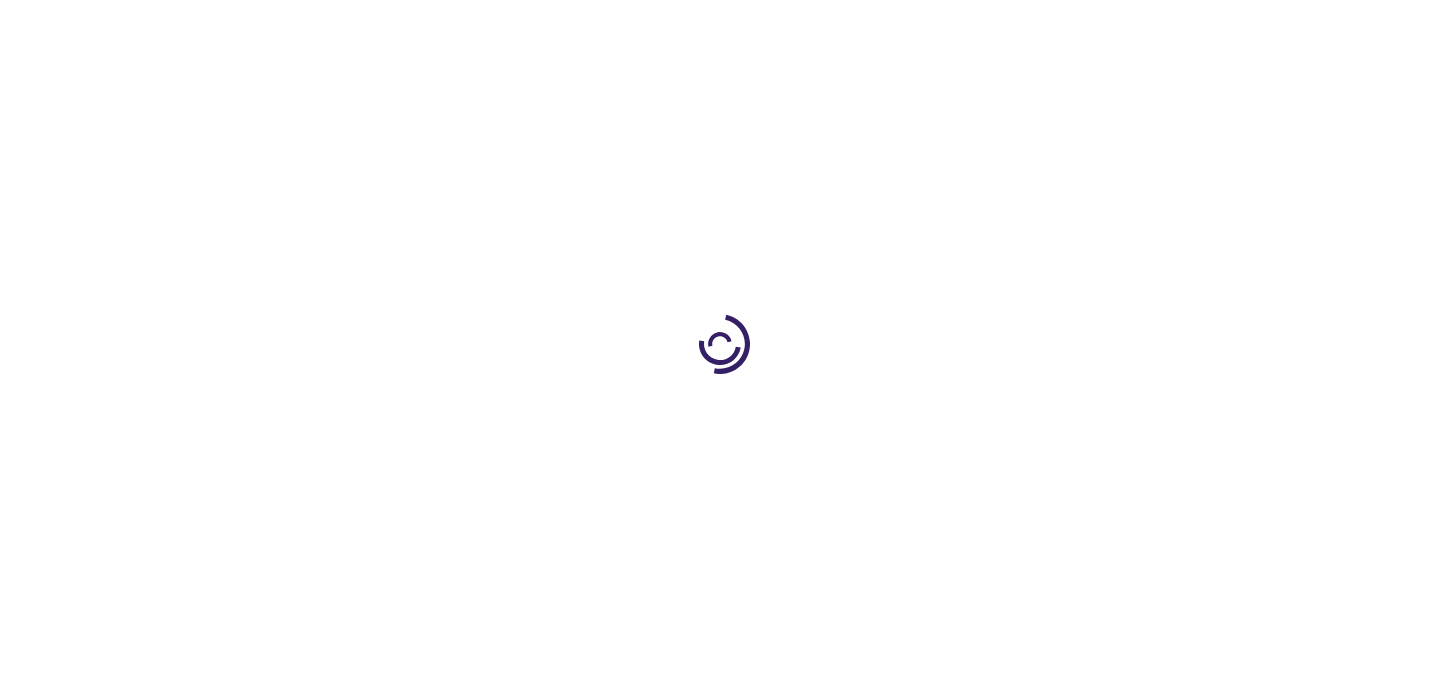 scroll, scrollTop: 0, scrollLeft: 0, axis: both 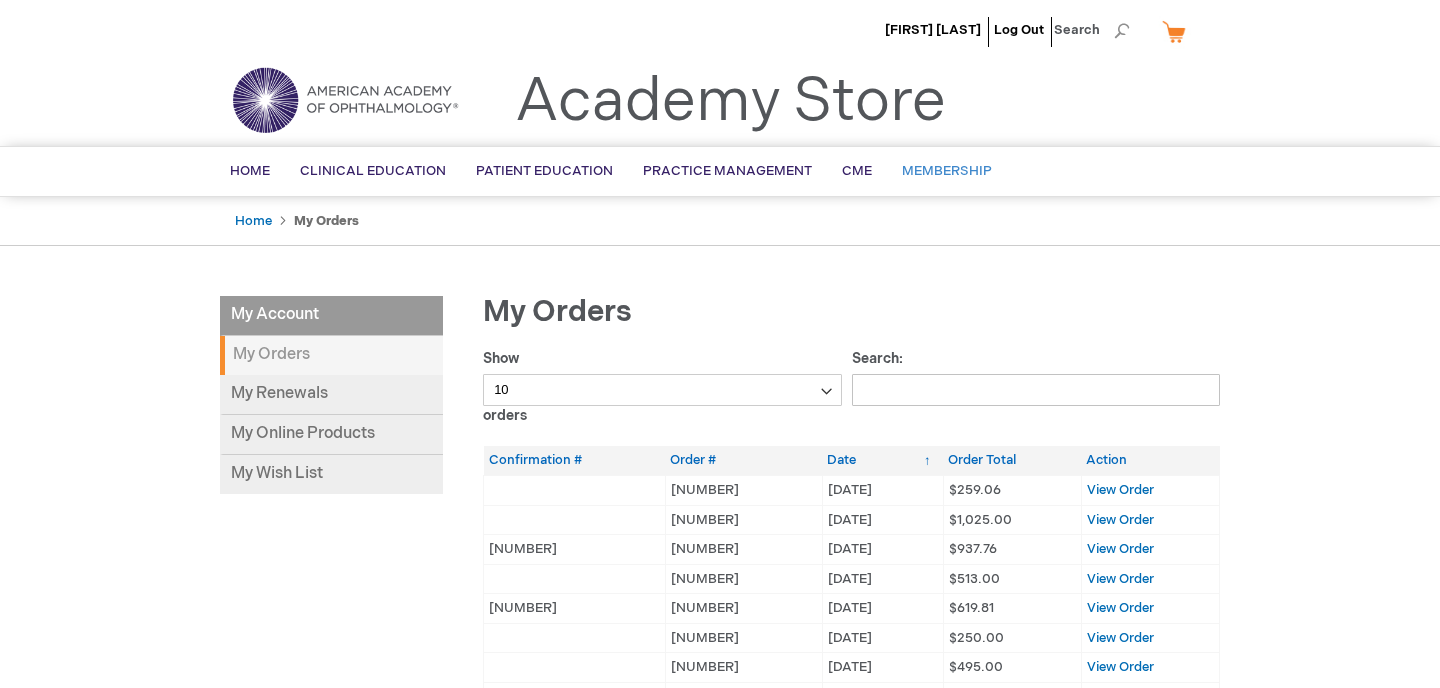 click on "Membership" at bounding box center [947, 171] 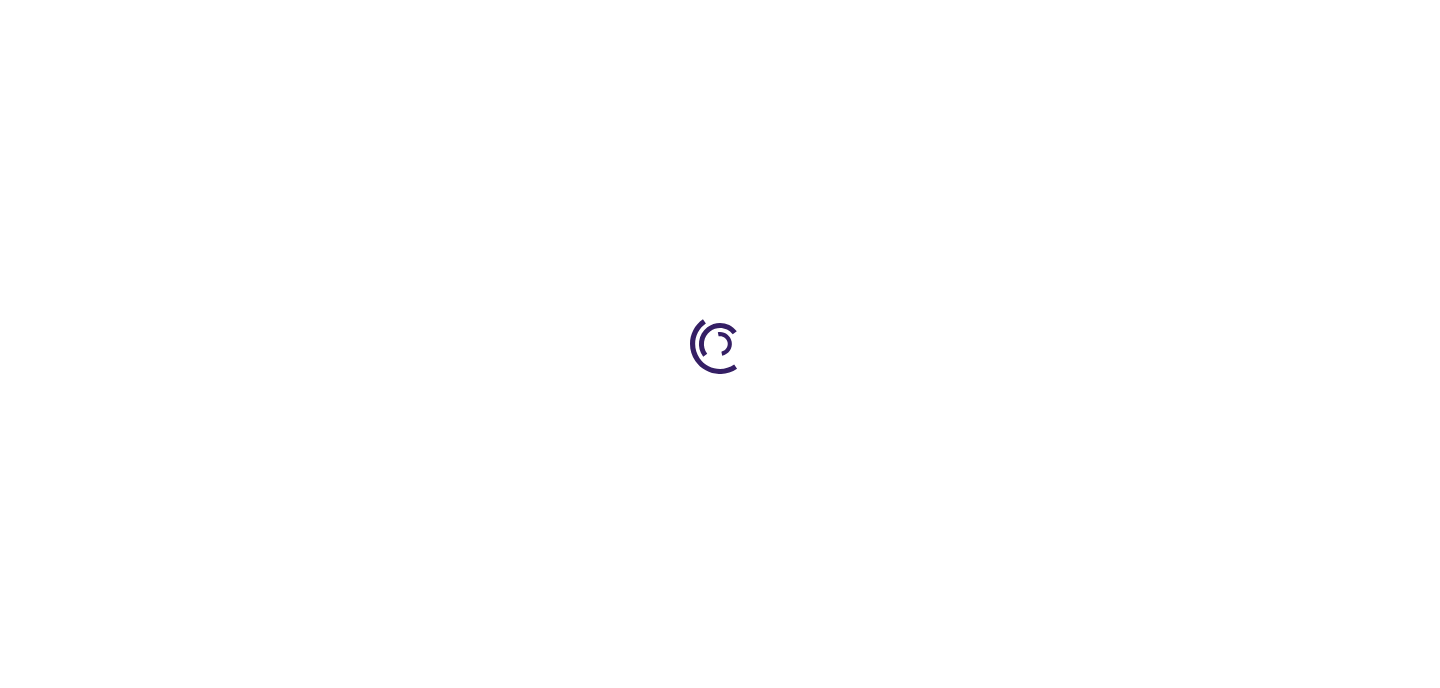 scroll, scrollTop: 0, scrollLeft: 0, axis: both 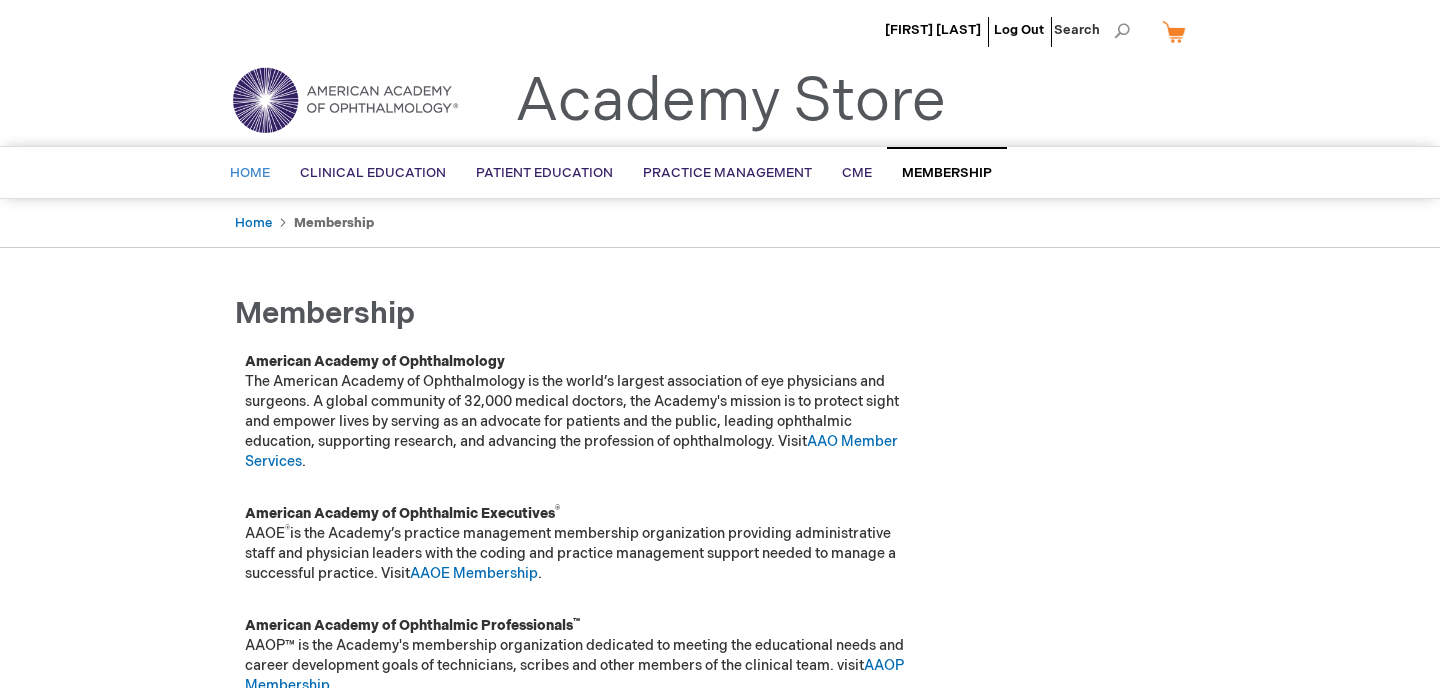 click on "Home" at bounding box center (250, 173) 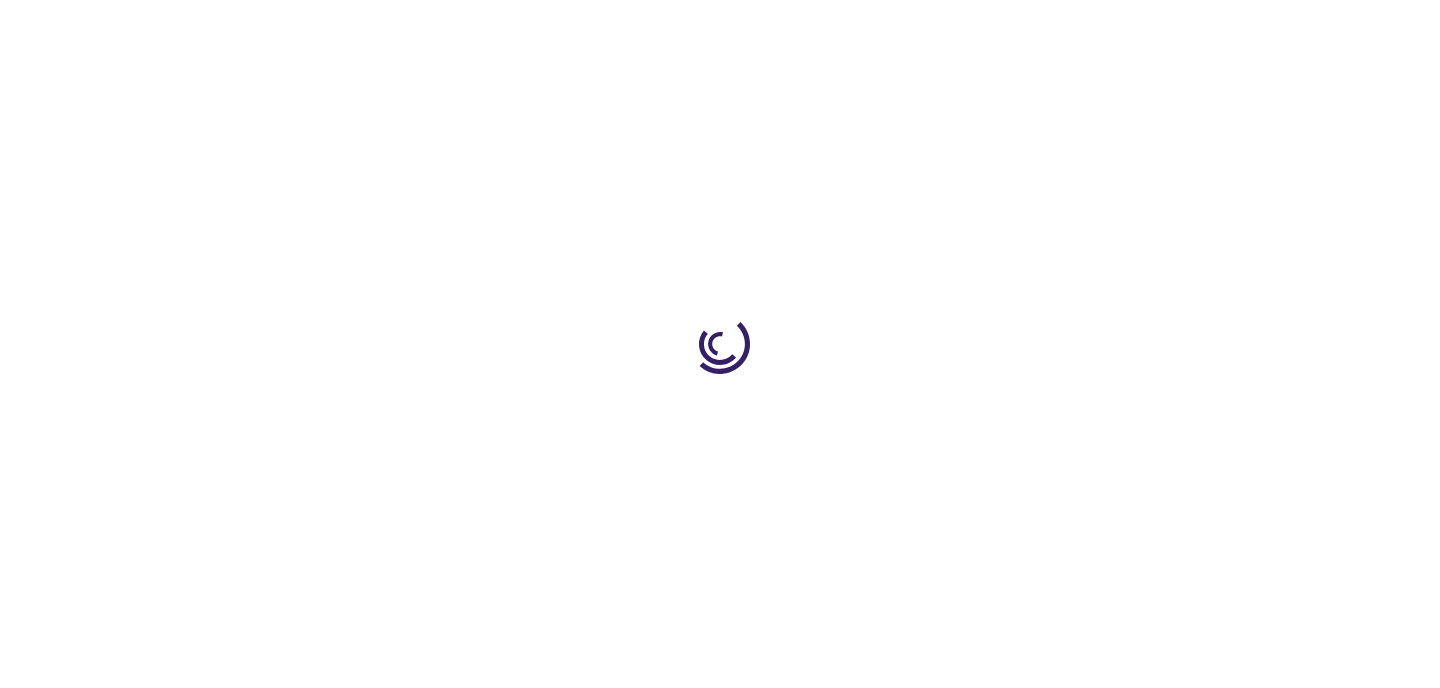 scroll, scrollTop: 0, scrollLeft: 0, axis: both 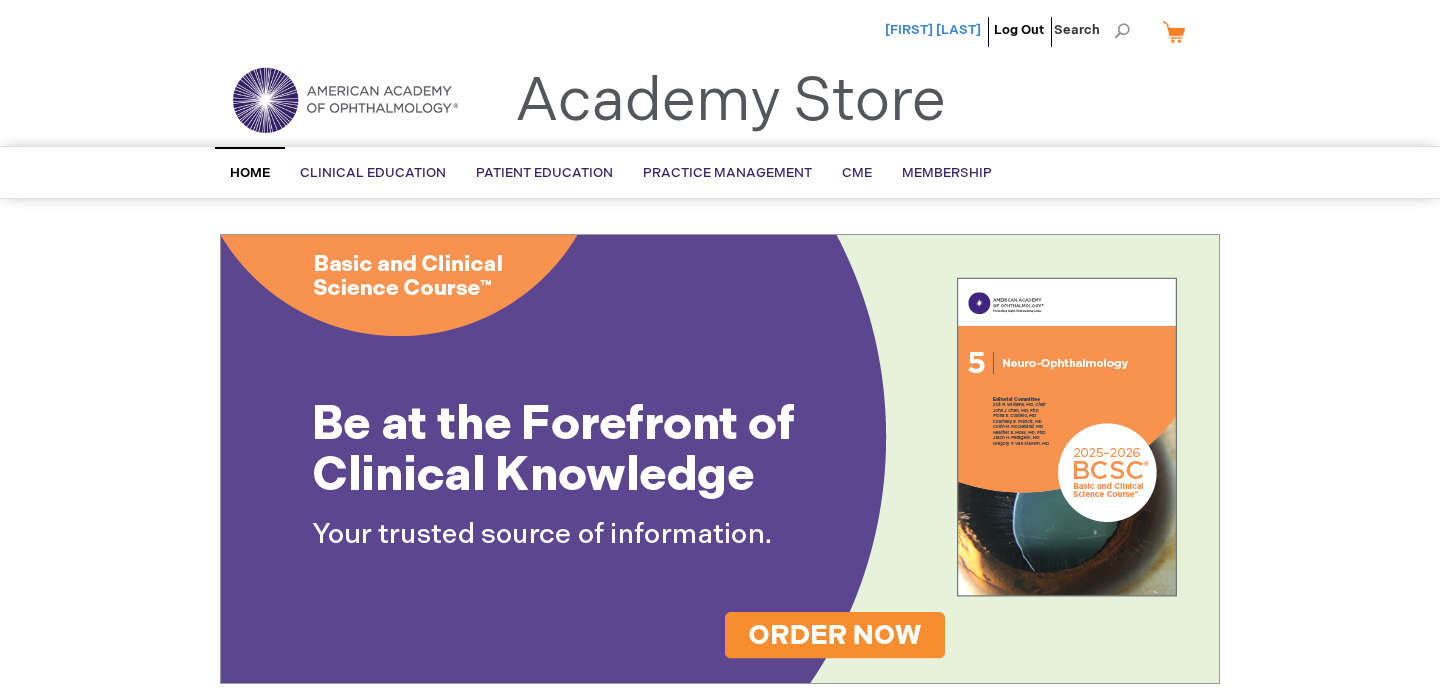 click on "[FIRST] [LAST]" at bounding box center (933, 30) 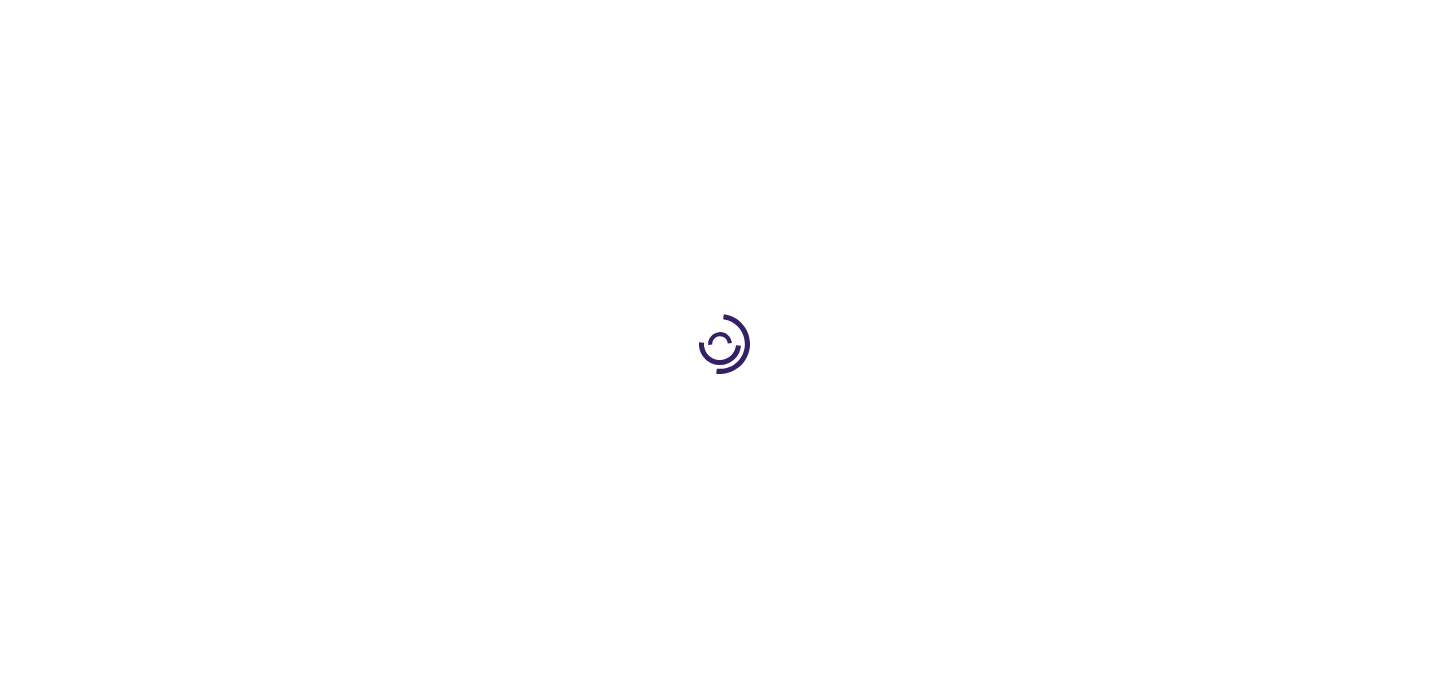 scroll, scrollTop: 0, scrollLeft: 0, axis: both 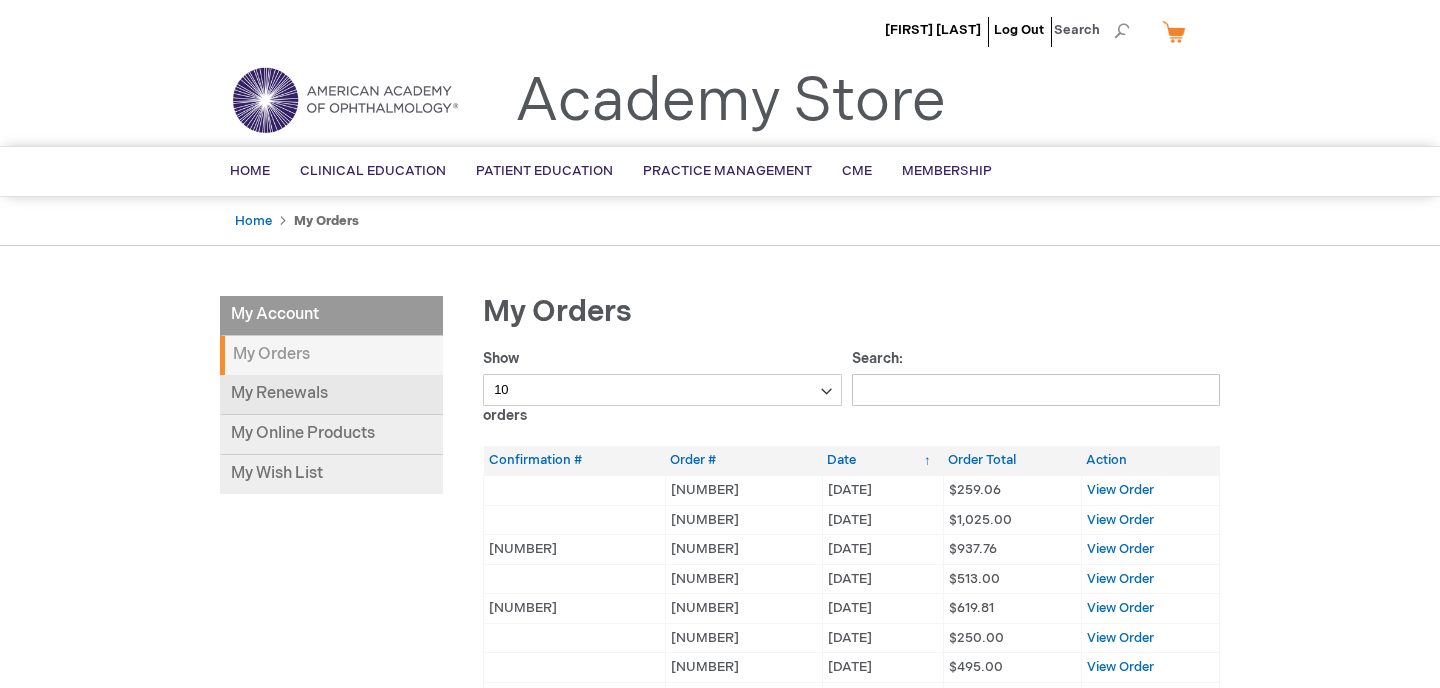 click on "My Renewals" at bounding box center (331, 395) 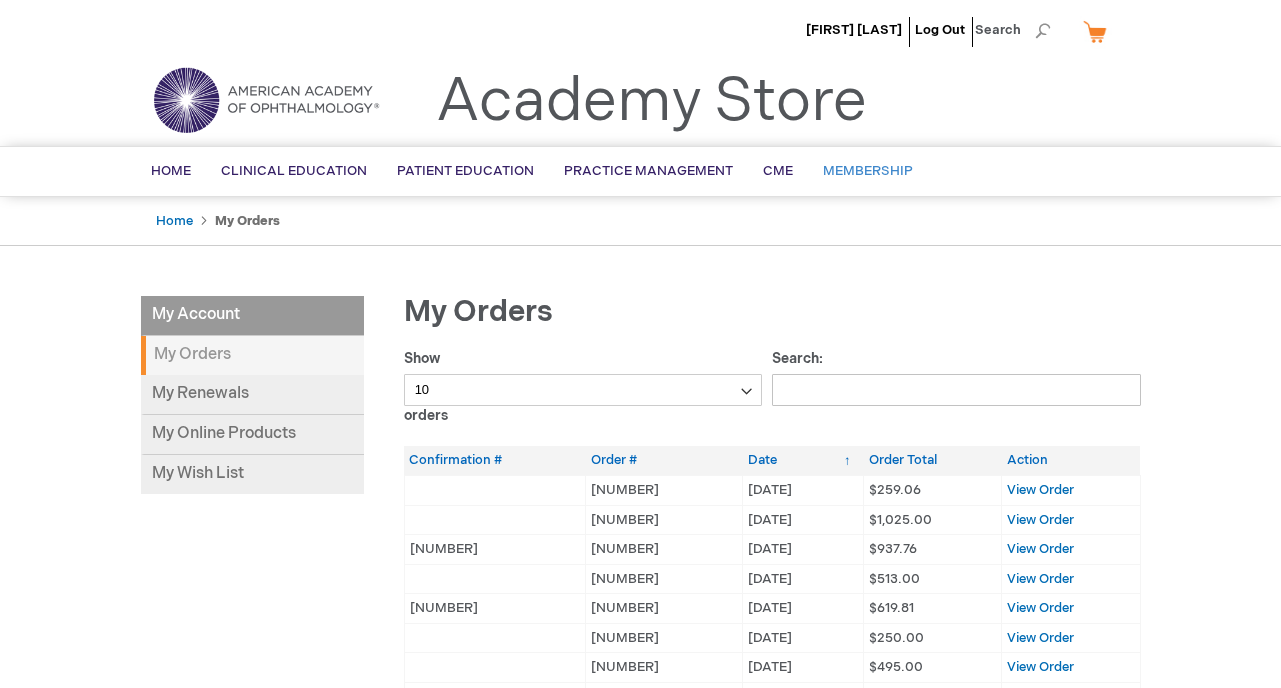 click on "Membership" at bounding box center (868, 171) 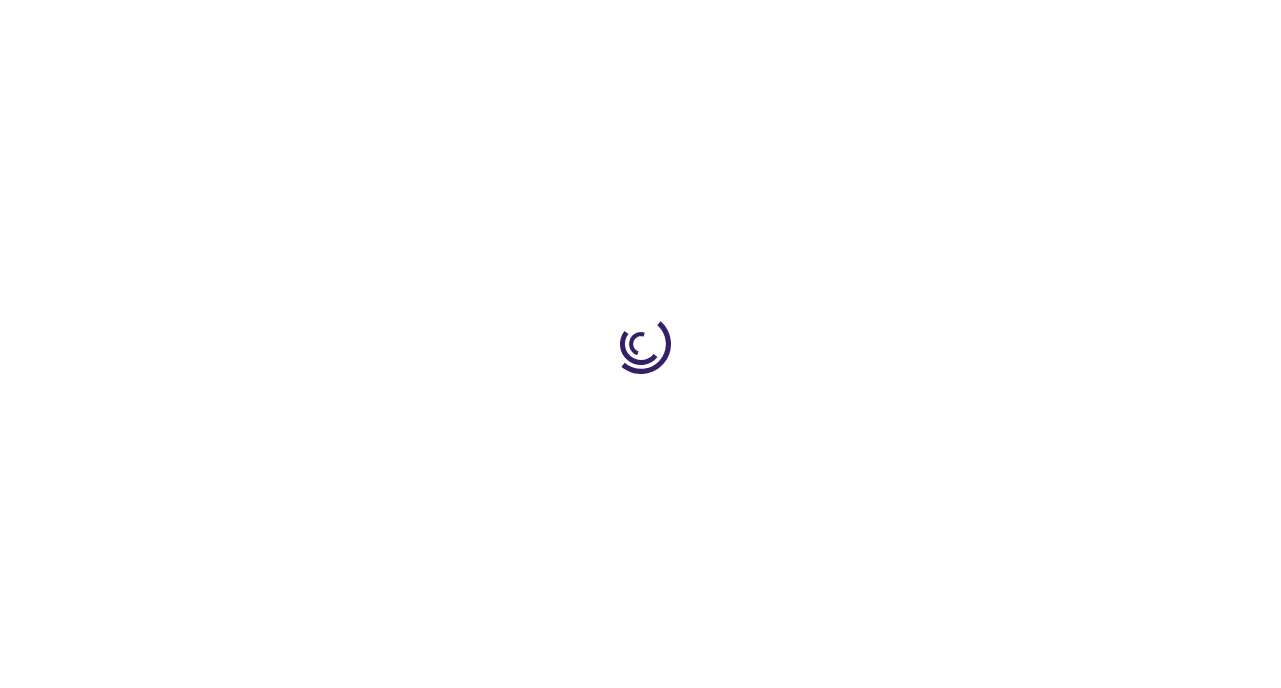 scroll, scrollTop: 0, scrollLeft: 0, axis: both 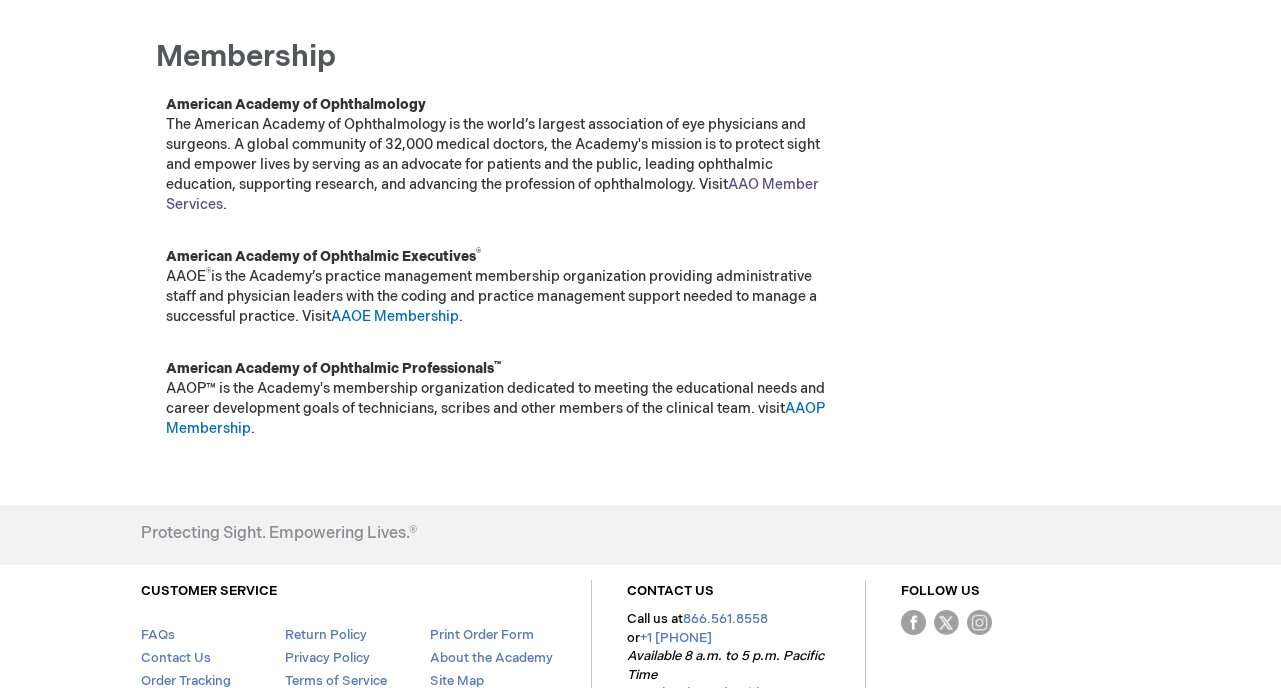click on "AAO Member Services" at bounding box center (492, 194) 